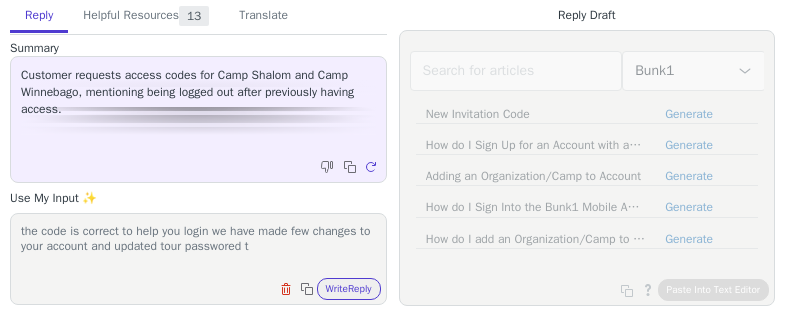 scroll, scrollTop: 0, scrollLeft: 0, axis: both 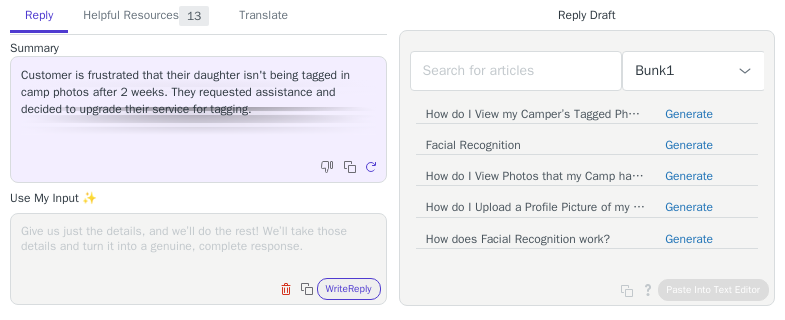 click at bounding box center [198, 246] 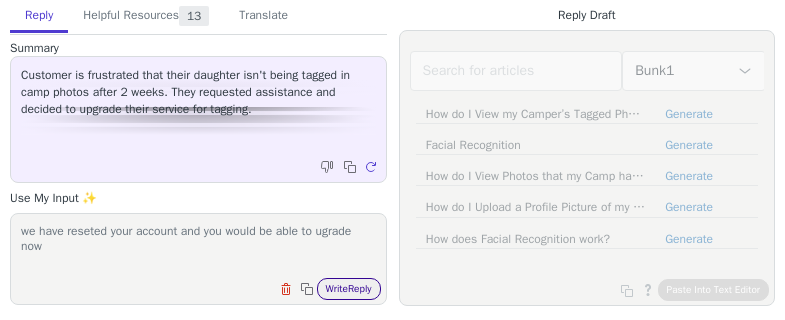 type on "we have reseted your account and you would be able to ugrade now" 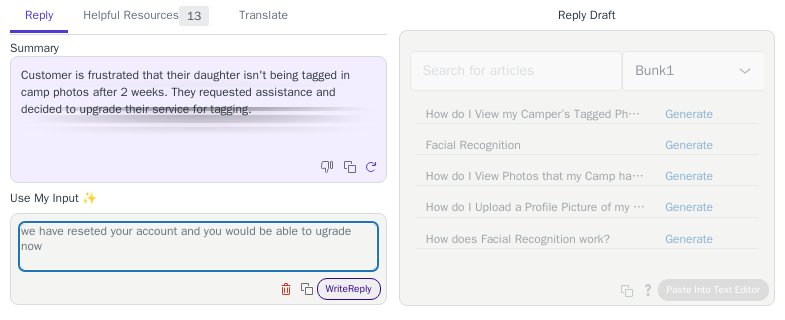 click on "Write  Reply" at bounding box center (349, 289) 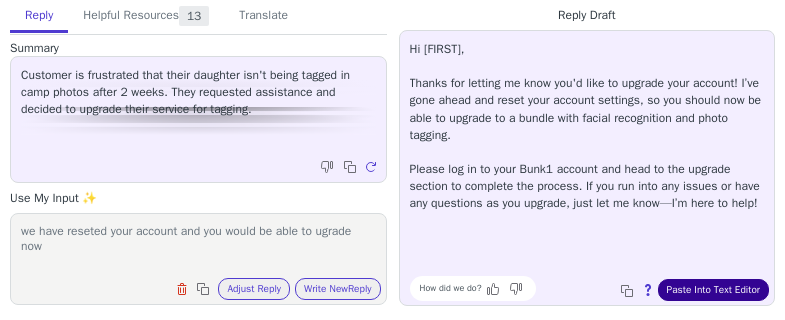click on "Paste Into Text Editor" at bounding box center (713, 290) 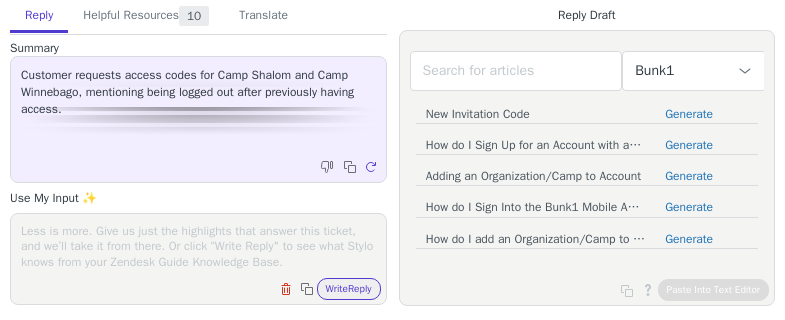 scroll, scrollTop: 0, scrollLeft: 0, axis: both 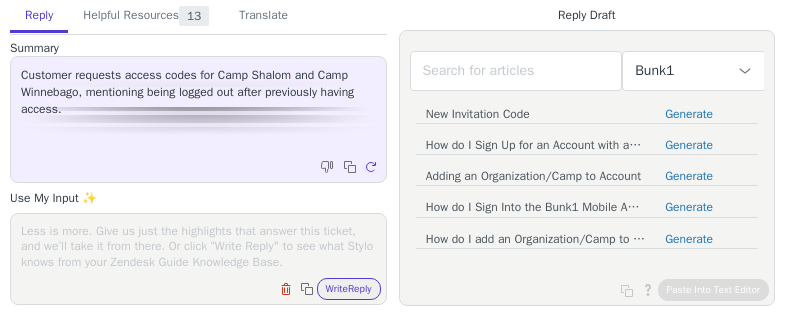 click at bounding box center (198, 246) 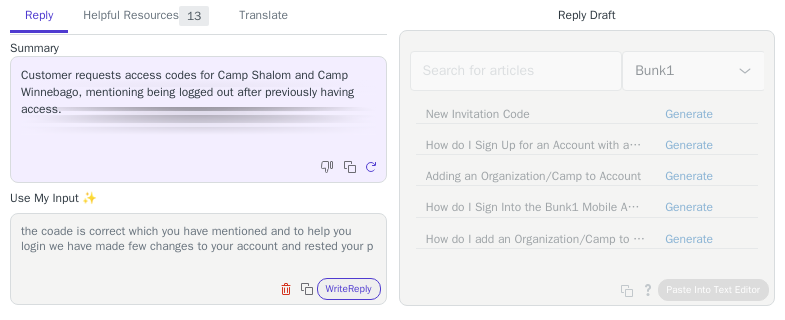 scroll, scrollTop: 1, scrollLeft: 0, axis: vertical 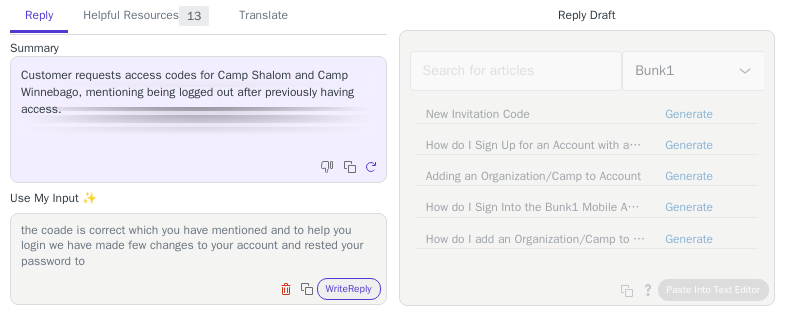 paste on "Summer@12345" 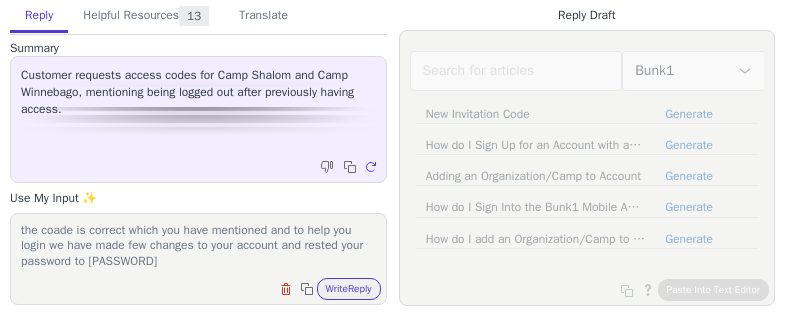 scroll, scrollTop: 17, scrollLeft: 0, axis: vertical 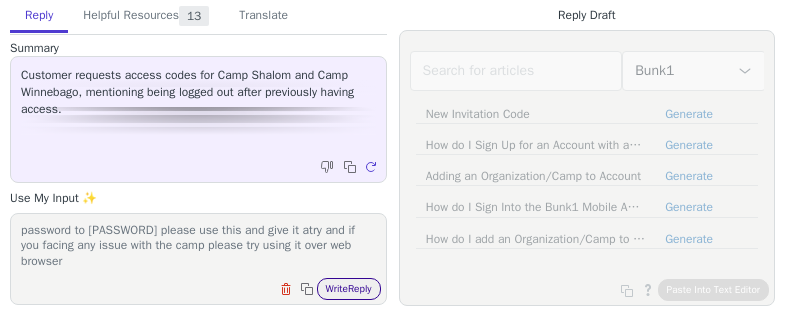 type on "the coade is correct which you have mentioned and to help you login we have made few changes to your account and rested your password to Summer@12345 please use this and give it atry and if you facing any issue with the camp please try using it over web browser" 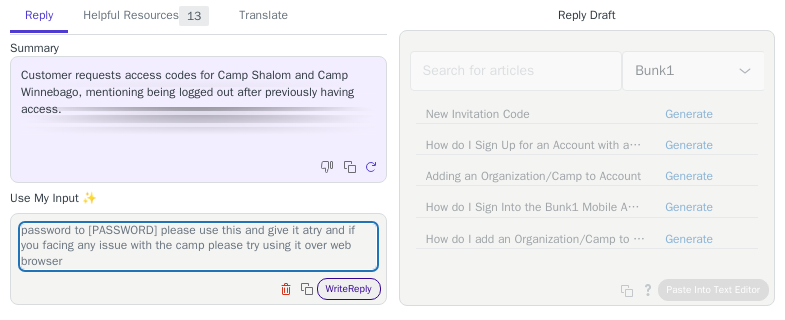 click on "Write  Reply" at bounding box center (349, 289) 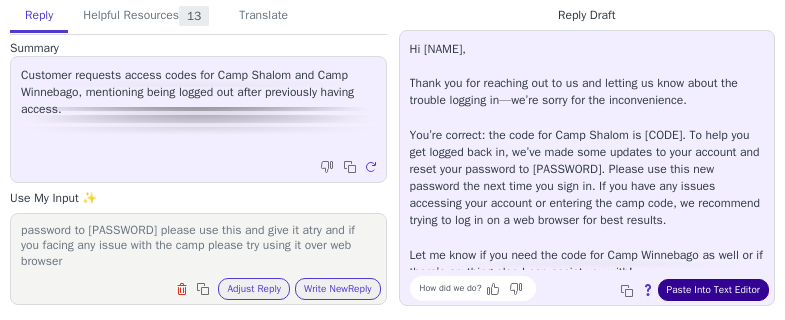 click on "Paste Into Text Editor" at bounding box center [713, 290] 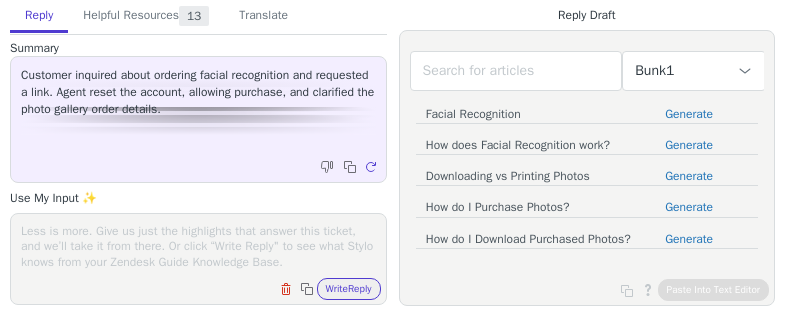 scroll, scrollTop: 0, scrollLeft: 0, axis: both 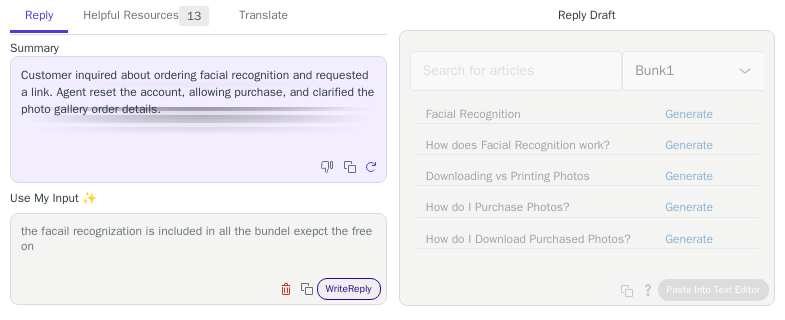 type on "the facail recognization is included in all the bundel exepct the free on" 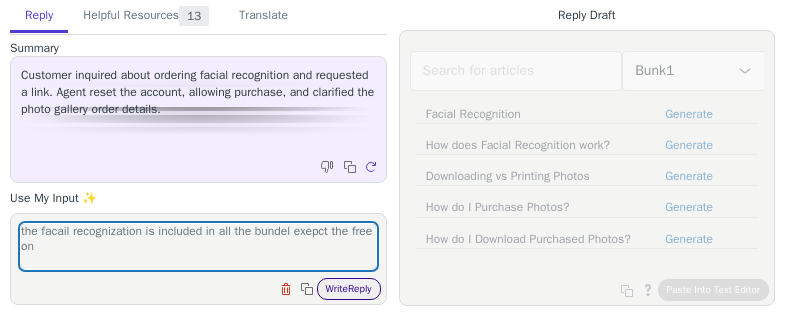 click on "Write  Reply" at bounding box center [349, 289] 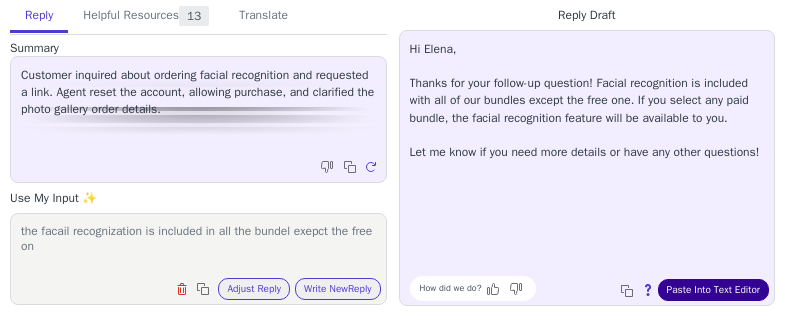 click on "Paste Into Text Editor" at bounding box center [713, 290] 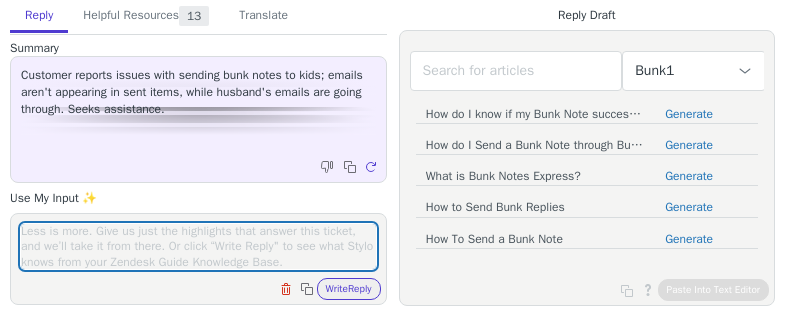 scroll, scrollTop: 0, scrollLeft: 0, axis: both 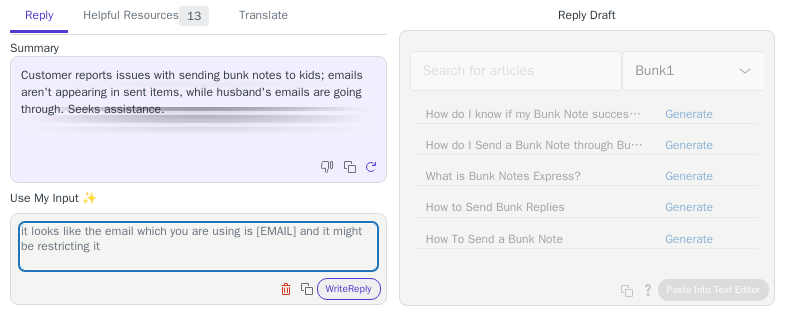 click on "it looks like the email which you are using is [EMAIL] and it might be restricting it" at bounding box center [198, 246] 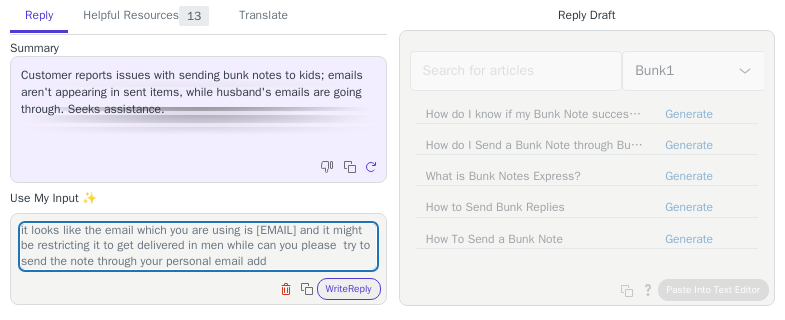 scroll, scrollTop: 17, scrollLeft: 0, axis: vertical 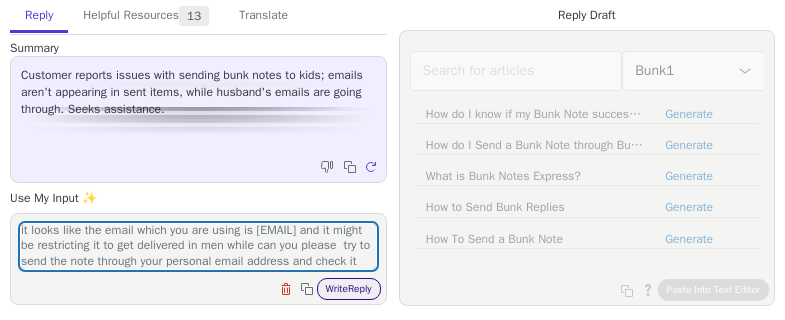 type on "it looks like the email which you are using is [EMAIL] and it might be restricting it to get delivered in men while can you please  try to send the note through your personal email address and check it" 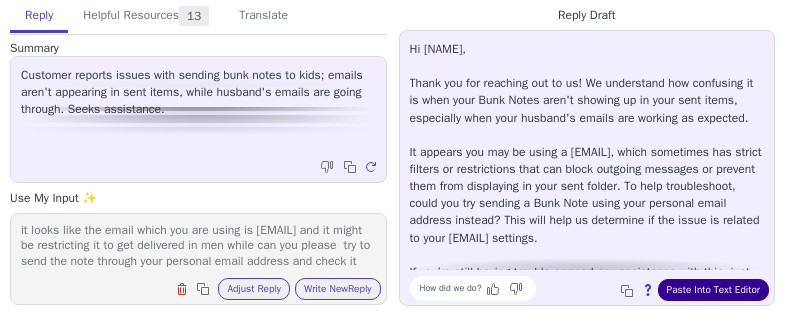 click on "Paste Into Text Editor" at bounding box center [713, 290] 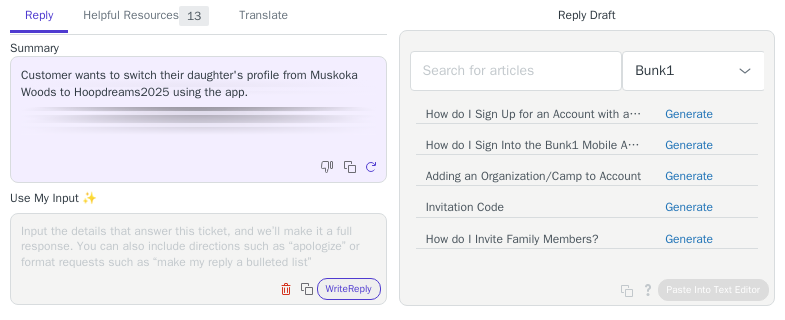 scroll, scrollTop: 0, scrollLeft: 0, axis: both 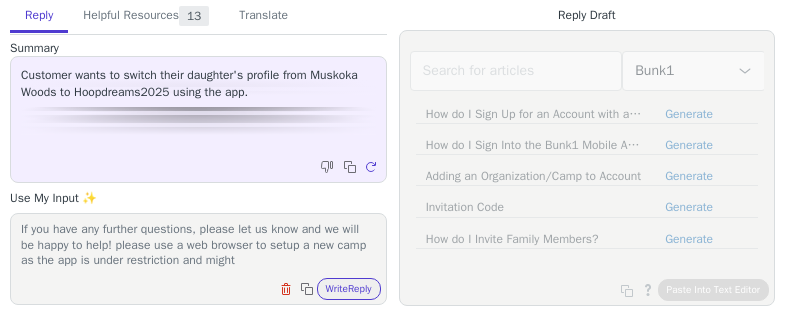 click on "Dear [FIRST],
Thanks for contacting Bunk1! When you log in on Bunk1.com, you can click "Account" in the top right corner, then on “Add an Organization". You will be prompted to:
Enter your existing email address and password Enter the New Invitation Code: "HOOPDREAMS2025" Add Camper Details (if prompted)Click “Update Your Account”
After the camp is added to your account, you can toggle back and forth between camps by clicking on the camp name on the right side of the screen (web) or the top of the main menu (mobile app). If you have any further questions, please let us know and we will be happy to help! please use a web browser to setup a new camp as the app is under restriction and might" at bounding box center (198, 246) 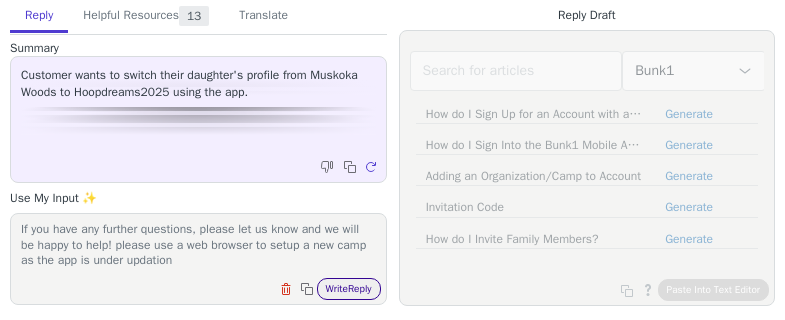 type on "Dear [NAME],
Thanks for contacting Bunk1! When you log in on Bunk1.com, you can click "Account" in the top right corner, then on “Add an Organization". You will be prompted to:
Enter your existing email address and password Enter the New Invitation Code: "HOOPDREAMS2025" Add Camper Details (if prompted)Click “Update Your Account”
After the camp is added to your account, you can toggle back and forth between camps by clicking on the camp name on the right side of the screen (web) or the top of the main menu (mobile app). If you have any further questions, please let us know and we will be happy to help! please use a web browser to setup a new camp as the app is under updation" 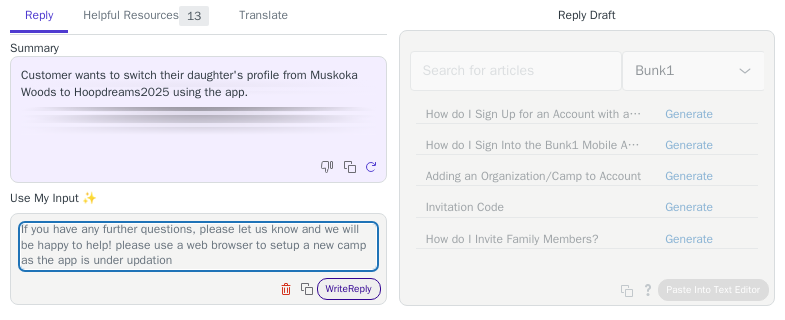 click on "Write  Reply" at bounding box center (349, 289) 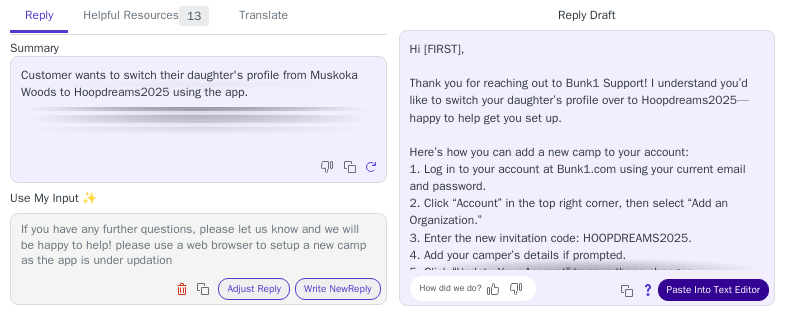 click on "Paste Into Text Editor" at bounding box center [713, 290] 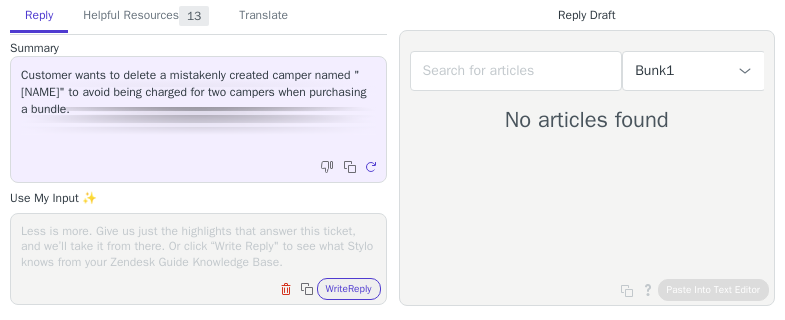 scroll, scrollTop: 0, scrollLeft: 0, axis: both 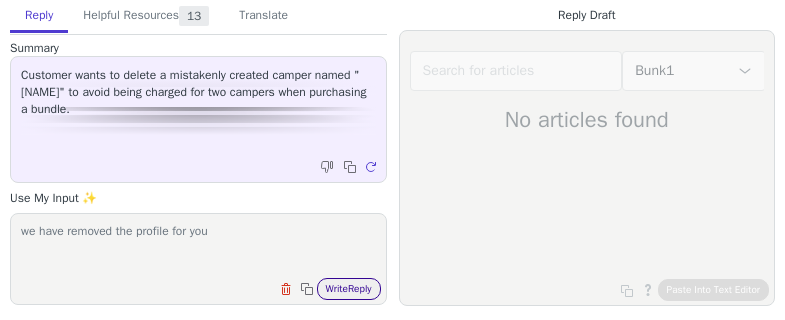 type on "we have removed the profile for you" 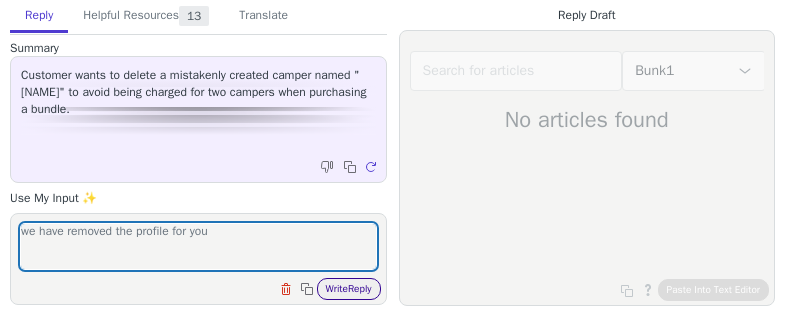 click on "Write  Reply" at bounding box center [349, 289] 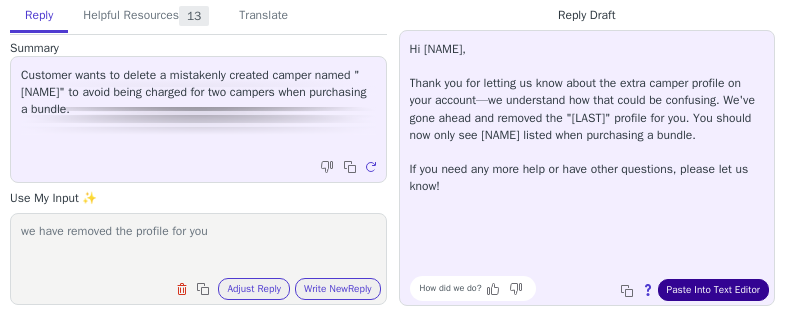 click on "Paste Into Text Editor" at bounding box center (713, 290) 